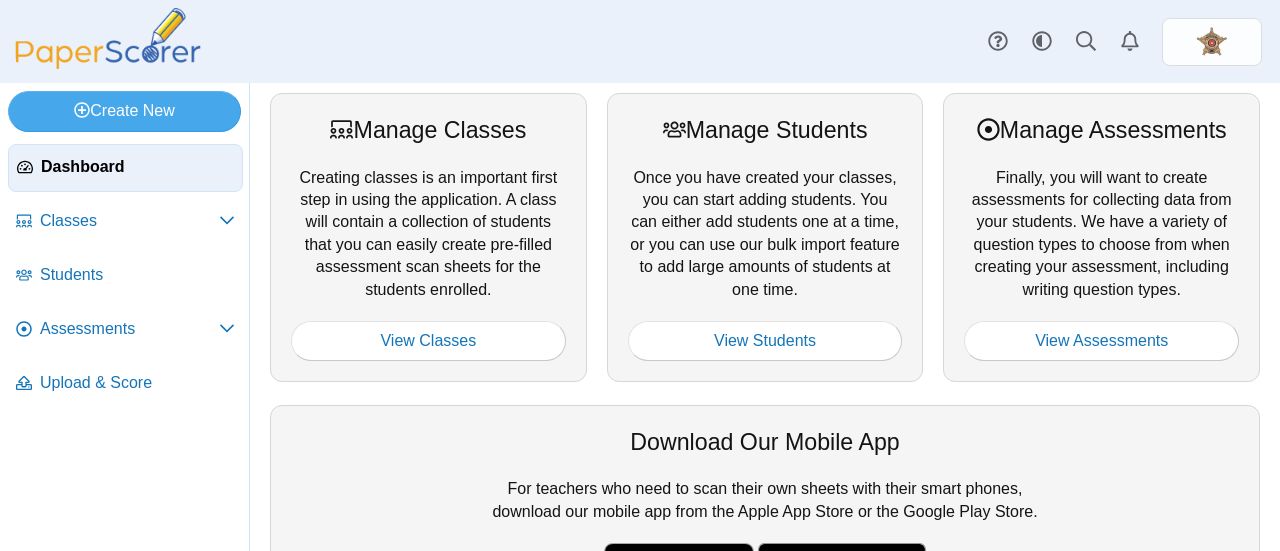 scroll, scrollTop: 0, scrollLeft: 0, axis: both 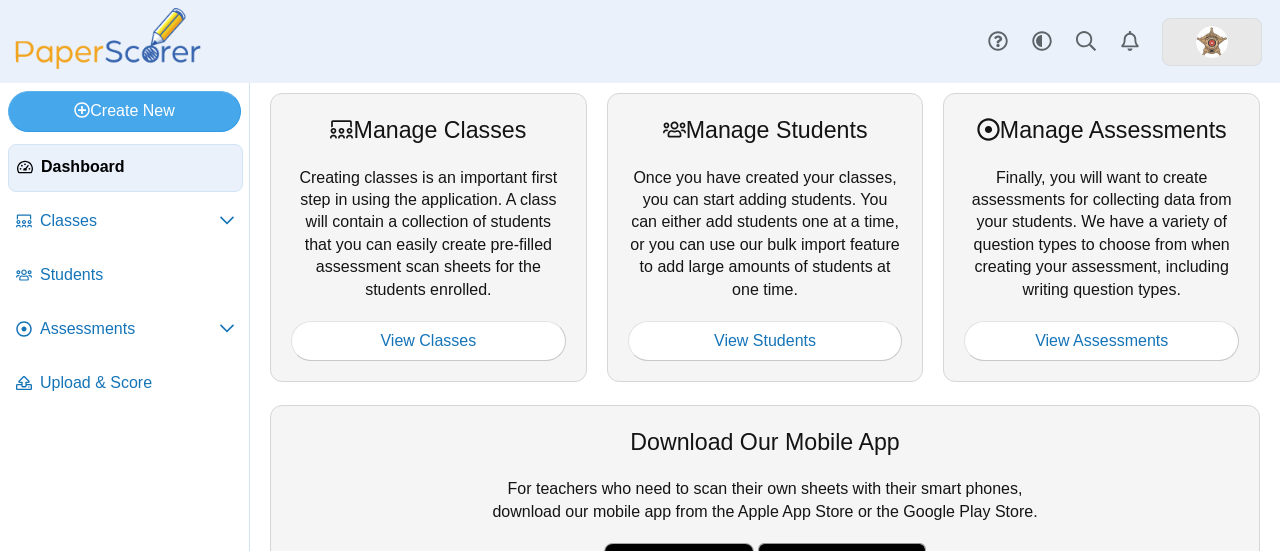 click at bounding box center (1212, 42) 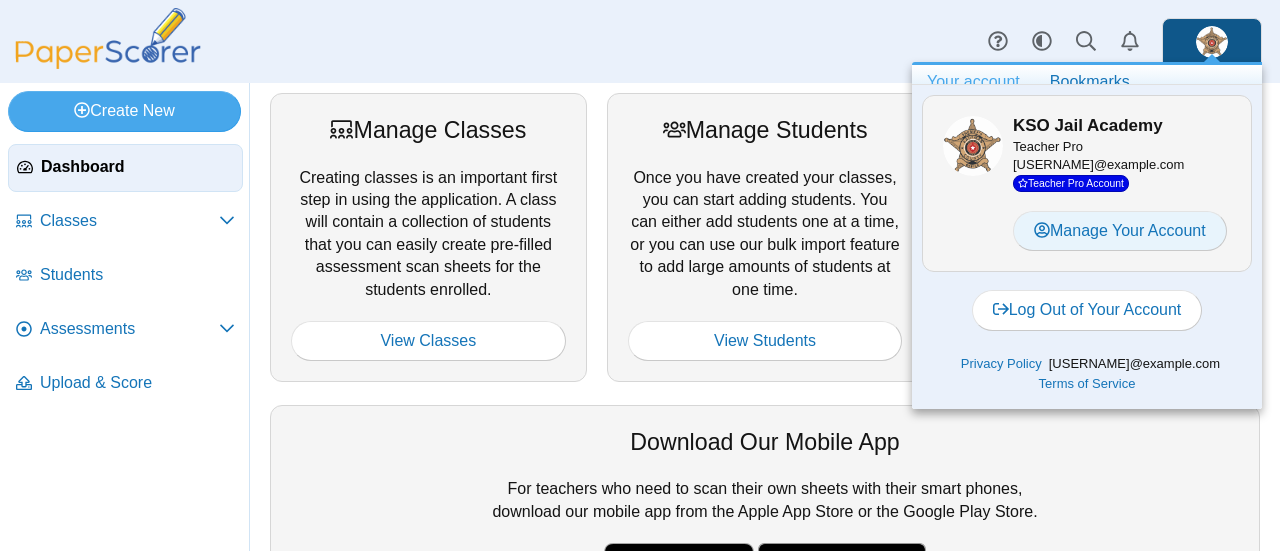 click on "Manage Your Account" at bounding box center [1120, 231] 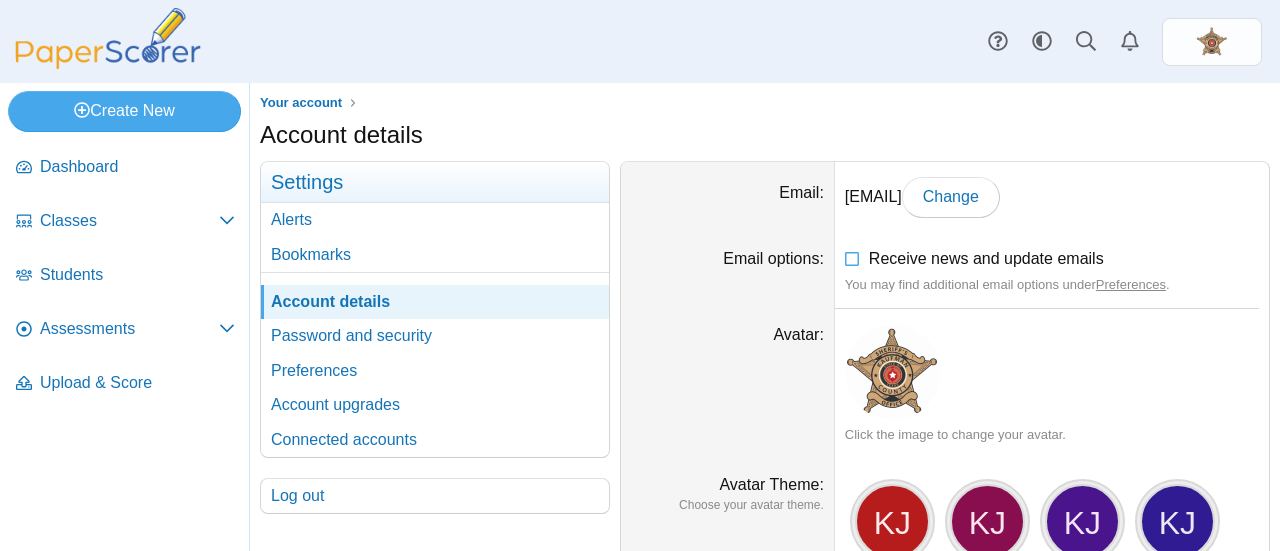 scroll, scrollTop: 0, scrollLeft: 0, axis: both 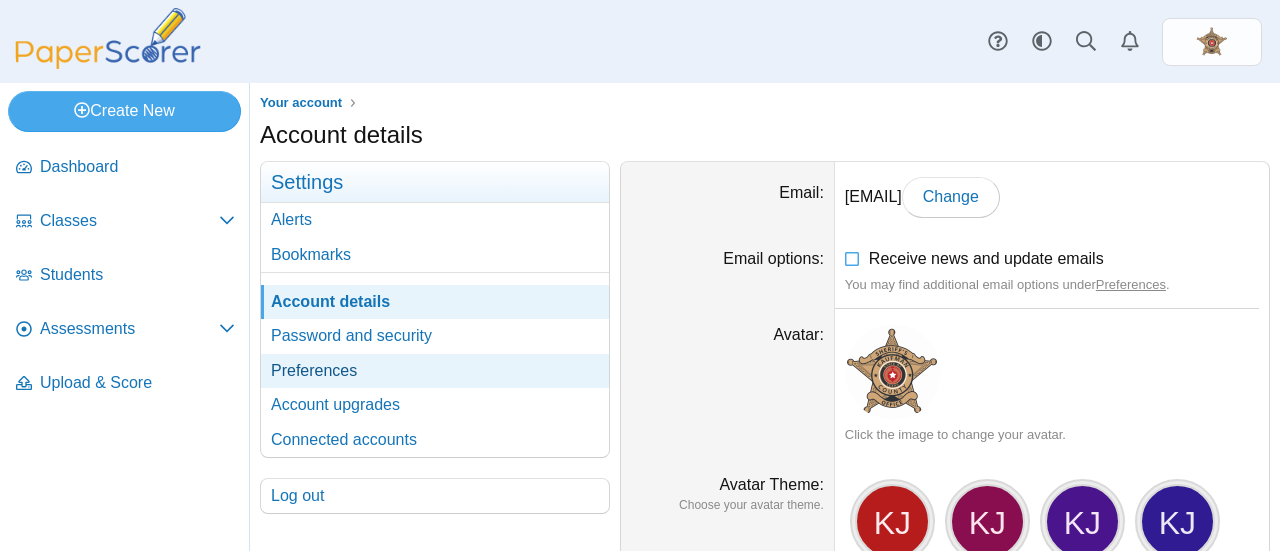 click on "Preferences" at bounding box center (435, 371) 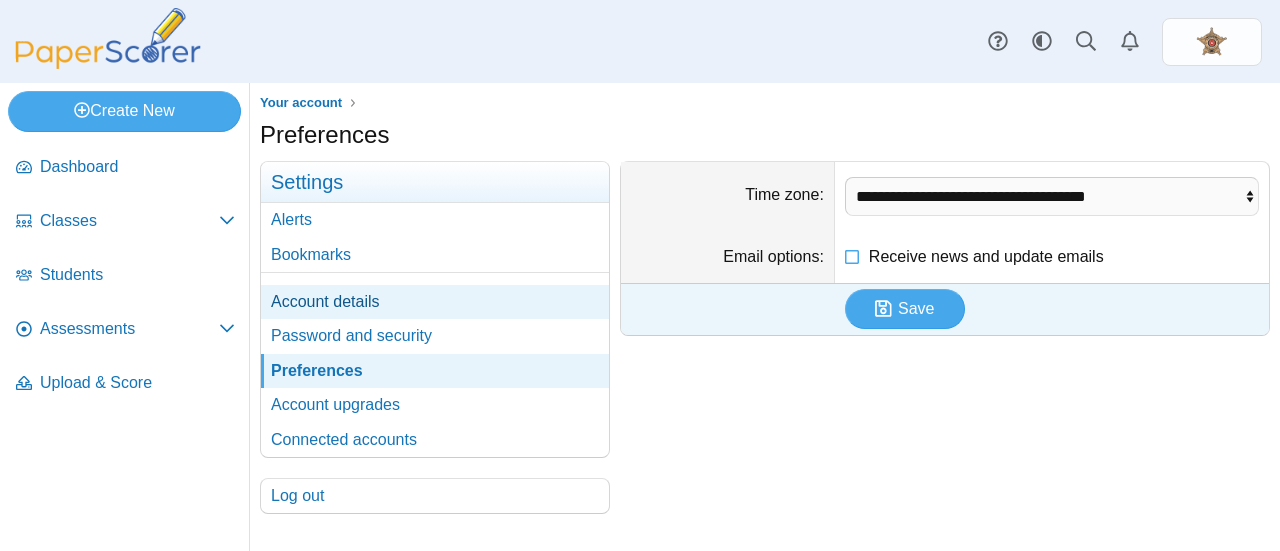 scroll, scrollTop: 0, scrollLeft: 0, axis: both 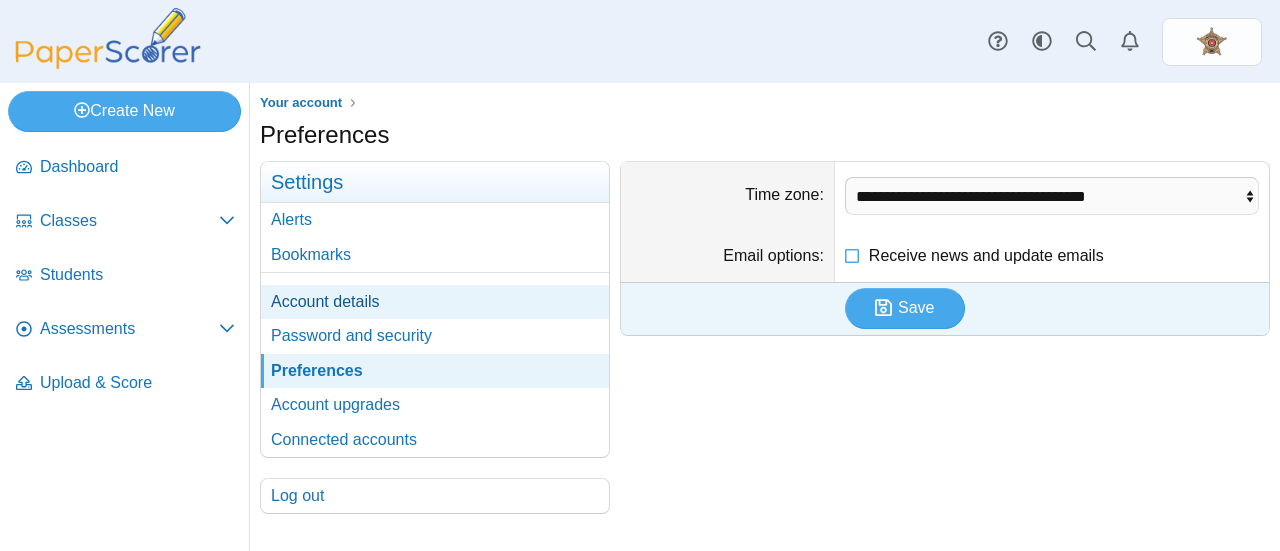 click on "Account details" at bounding box center (435, 302) 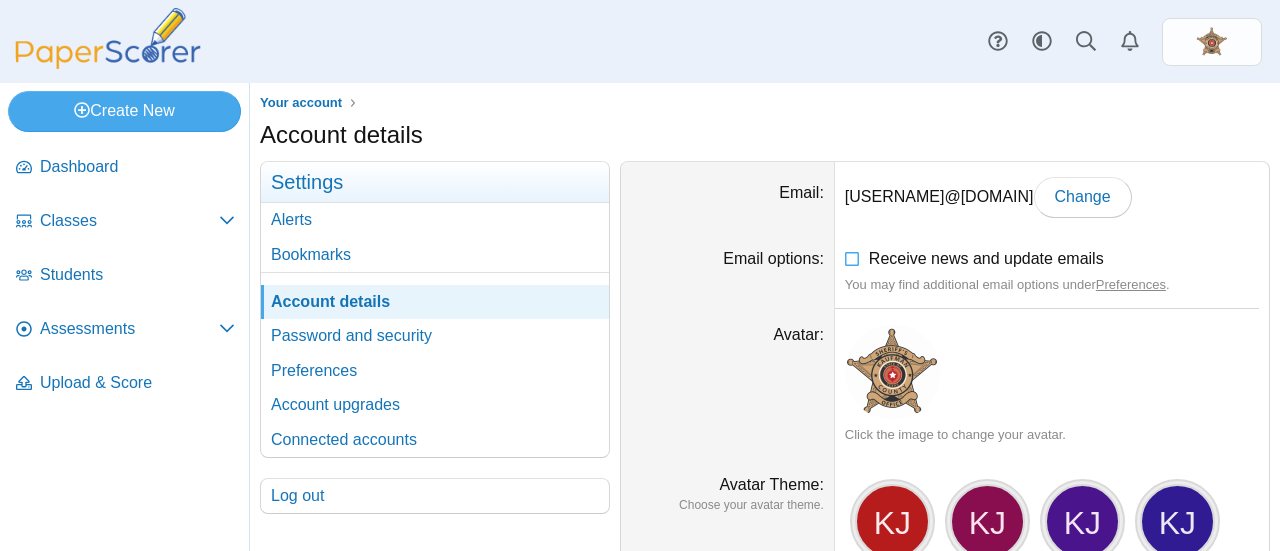 scroll, scrollTop: 0, scrollLeft: 0, axis: both 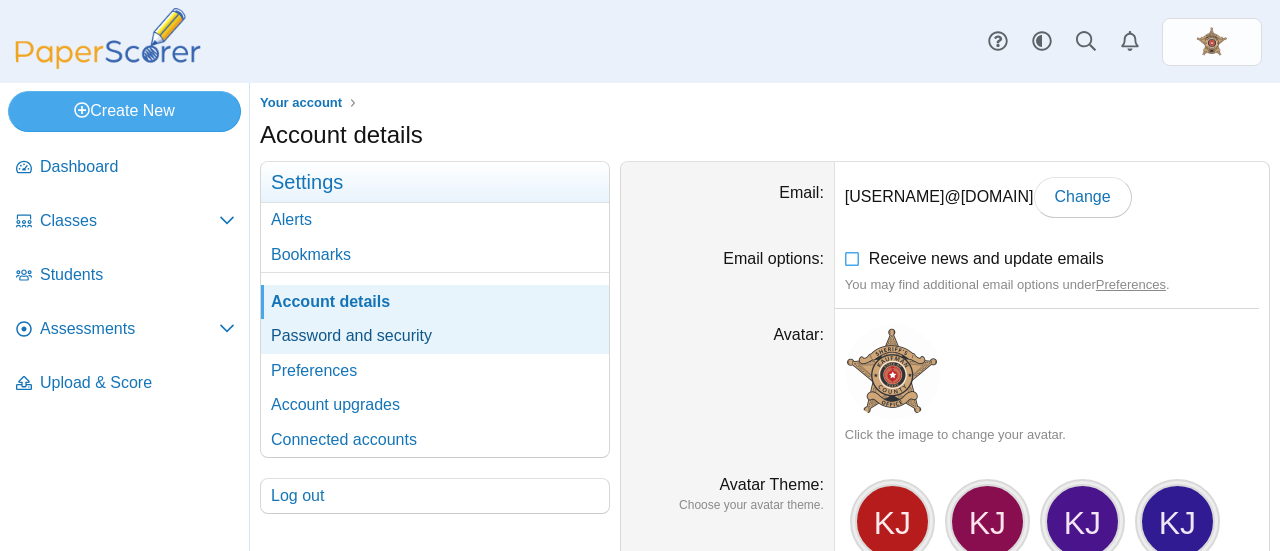 click on "Password and security" at bounding box center (435, 336) 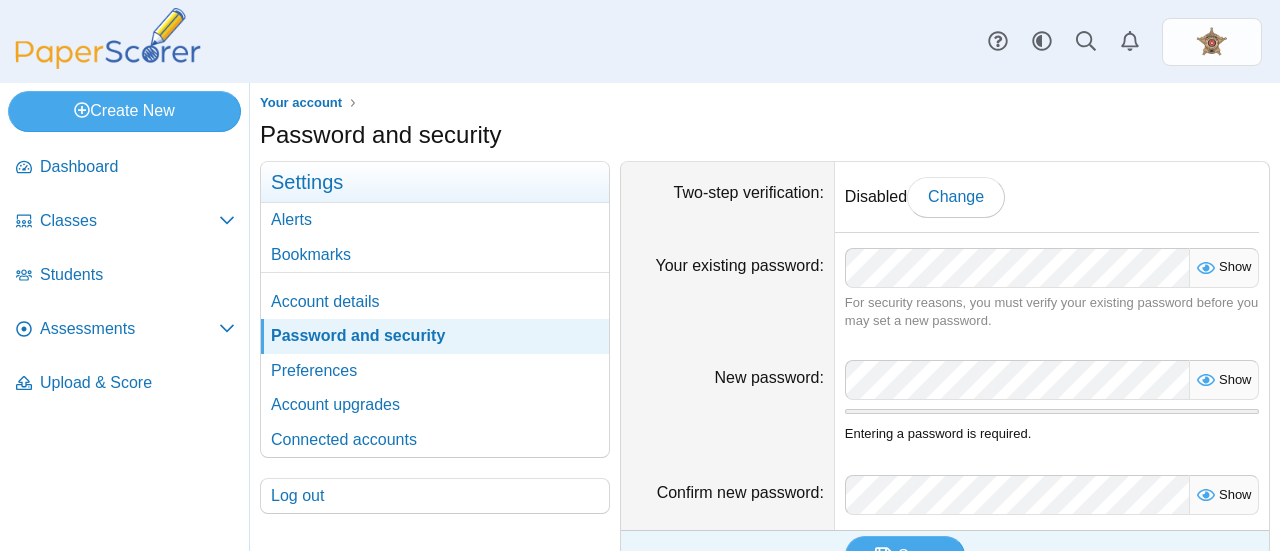 scroll, scrollTop: 0, scrollLeft: 0, axis: both 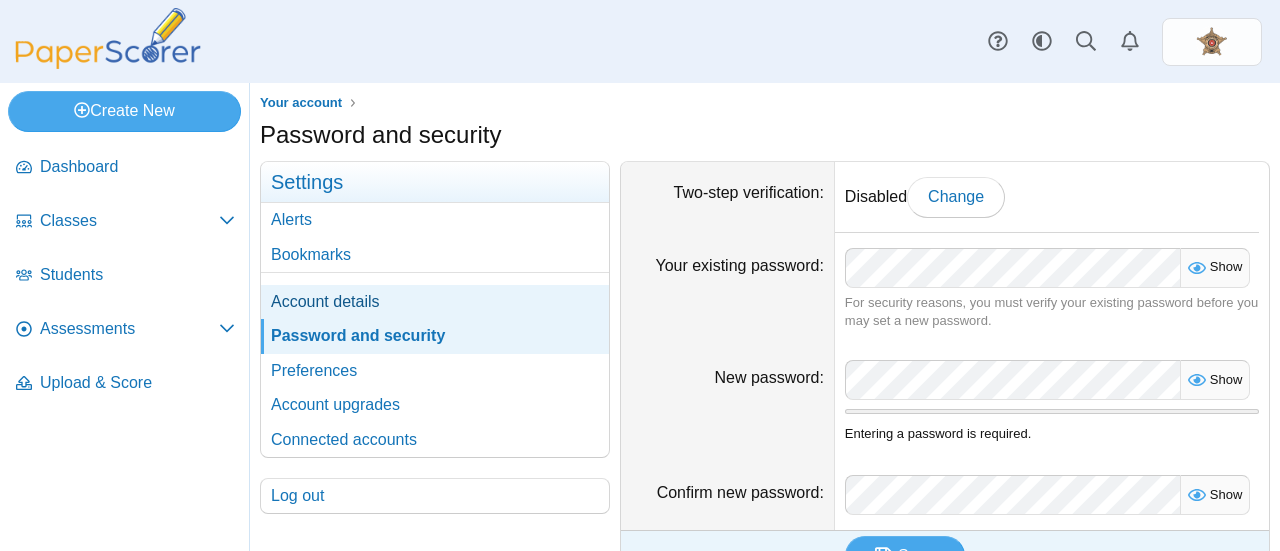 click on "Account details" at bounding box center (435, 302) 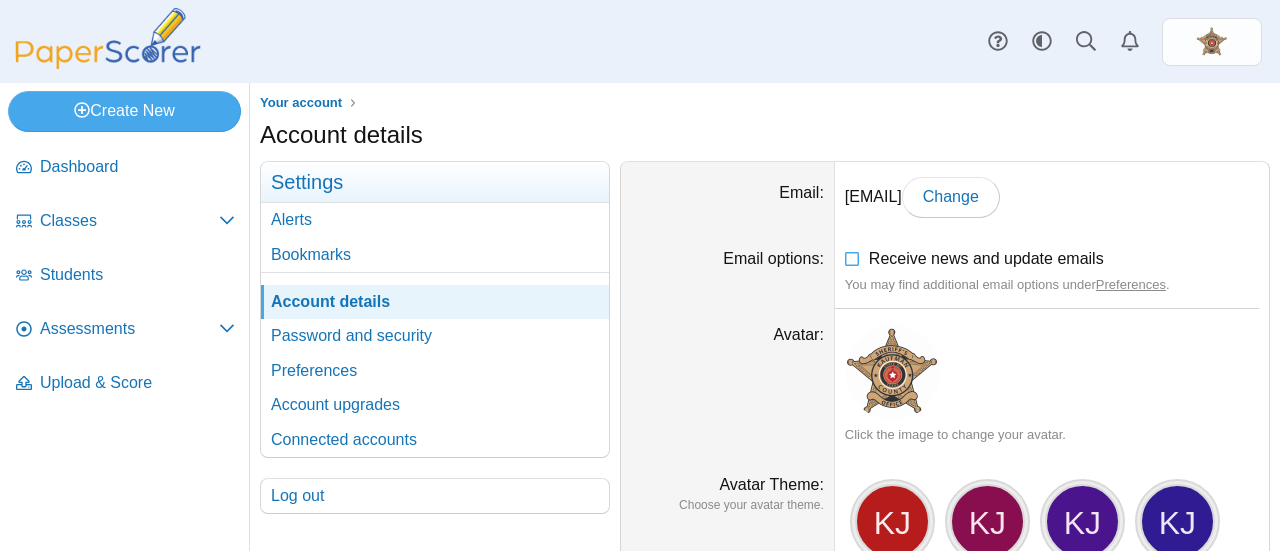 scroll, scrollTop: 0, scrollLeft: 0, axis: both 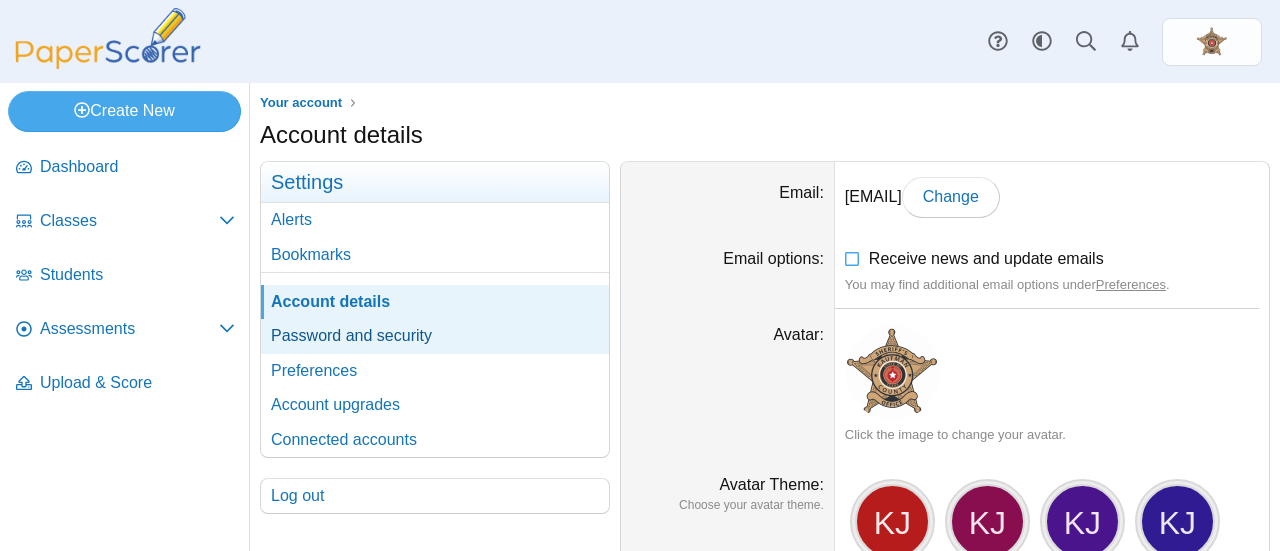 click on "Password and security" at bounding box center [435, 336] 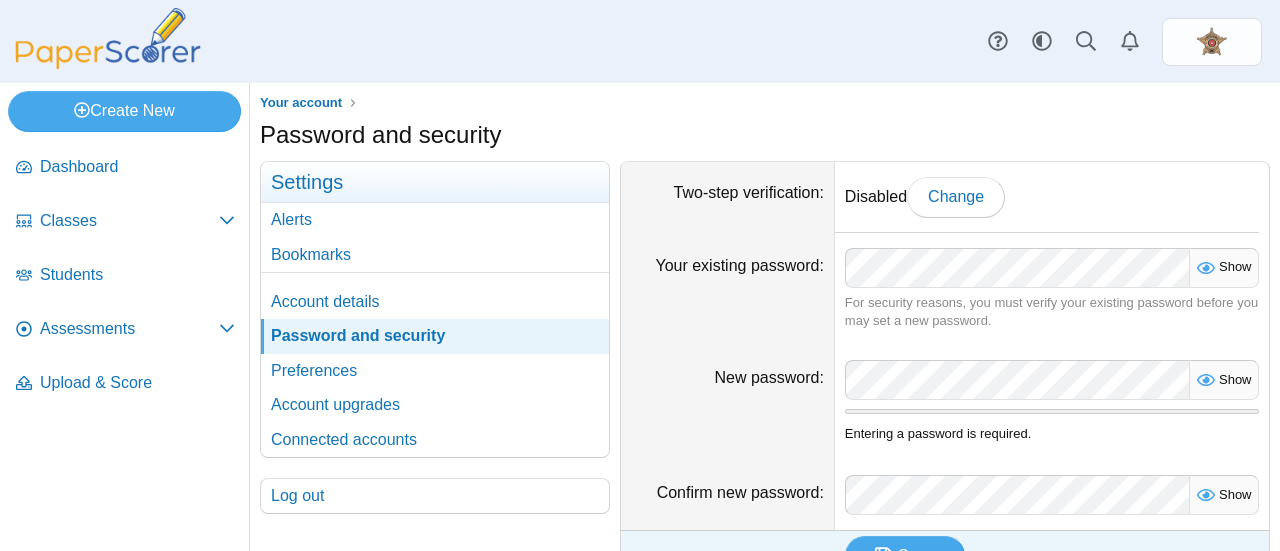 scroll, scrollTop: 0, scrollLeft: 0, axis: both 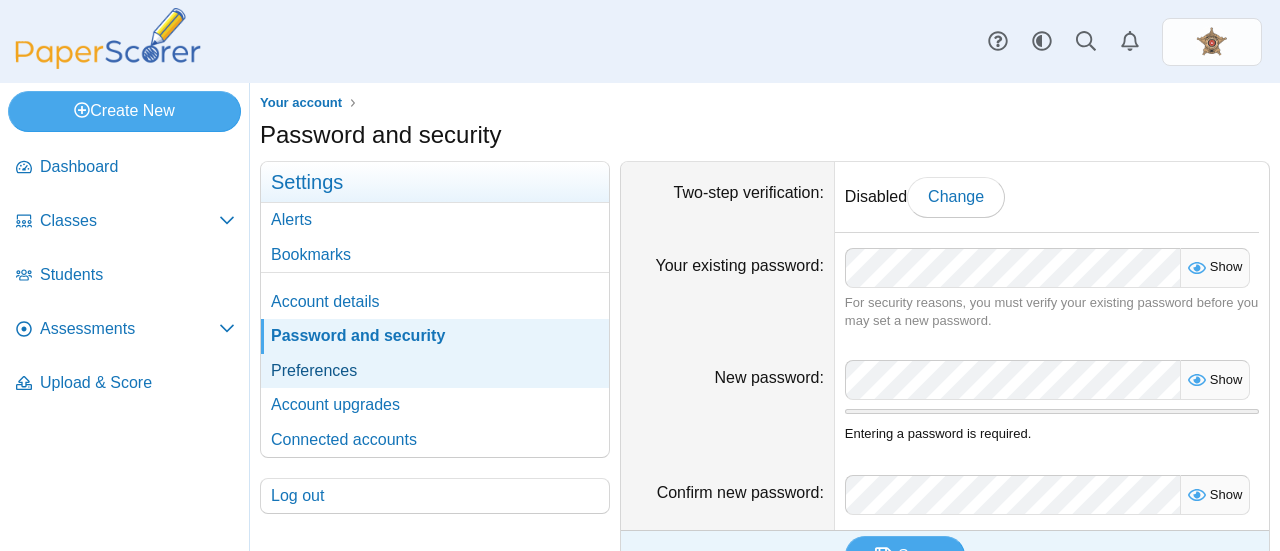 click on "Preferences" at bounding box center [435, 371] 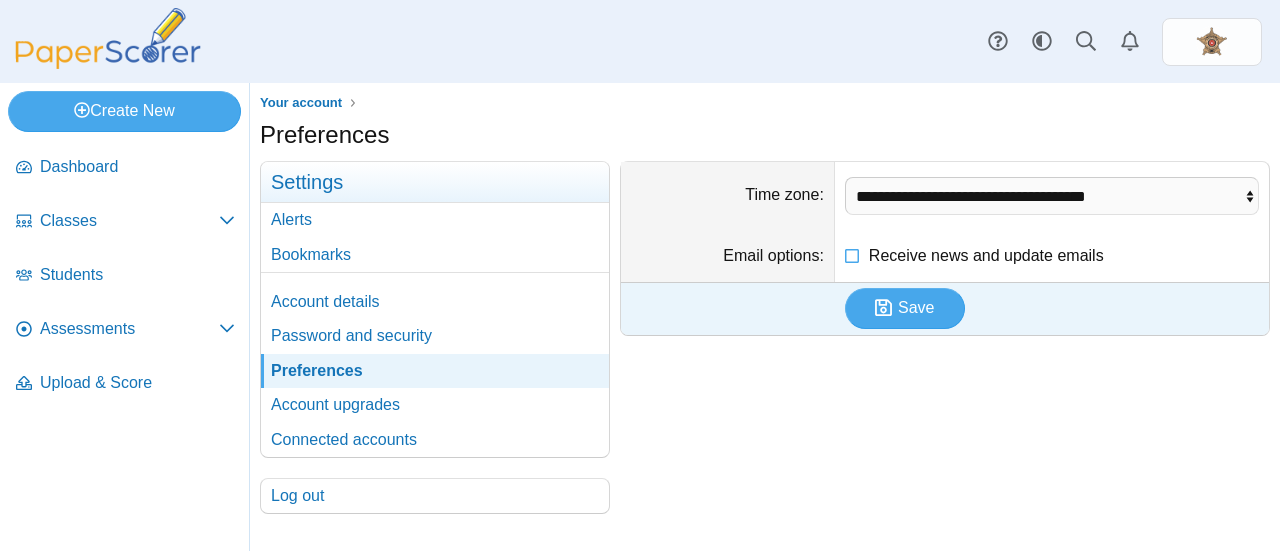 scroll, scrollTop: 0, scrollLeft: 0, axis: both 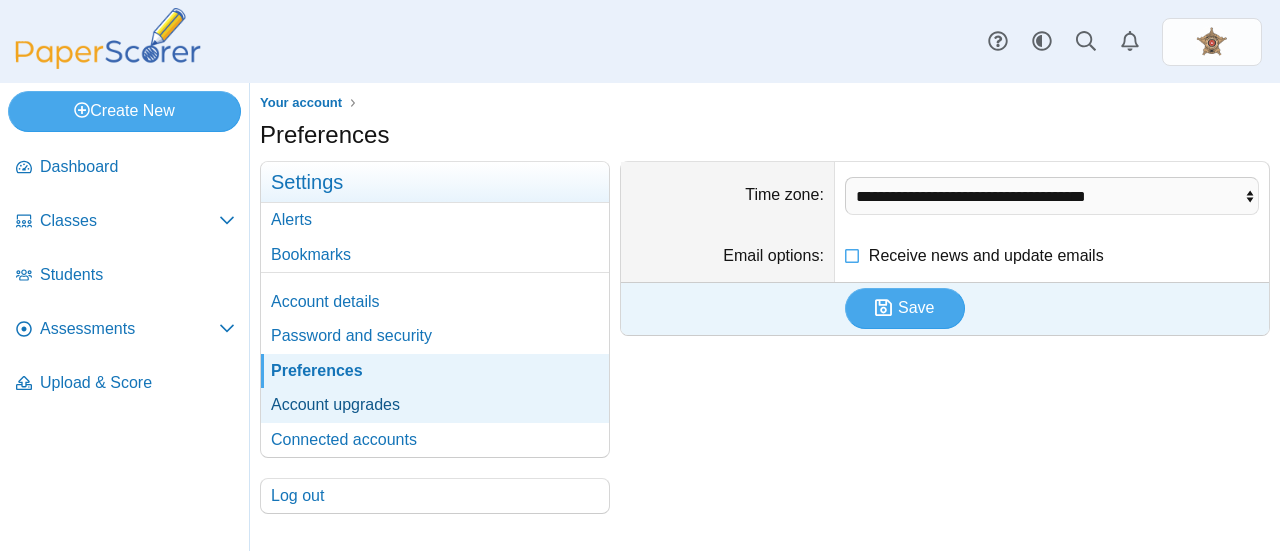 click on "Account upgrades" at bounding box center (435, 405) 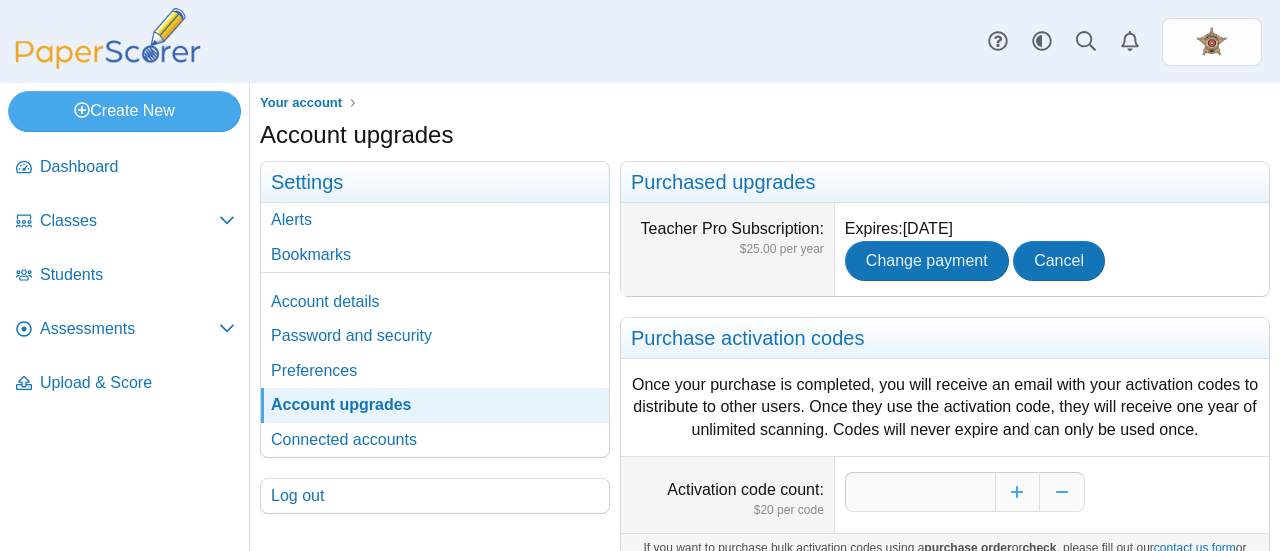 scroll, scrollTop: 0, scrollLeft: 0, axis: both 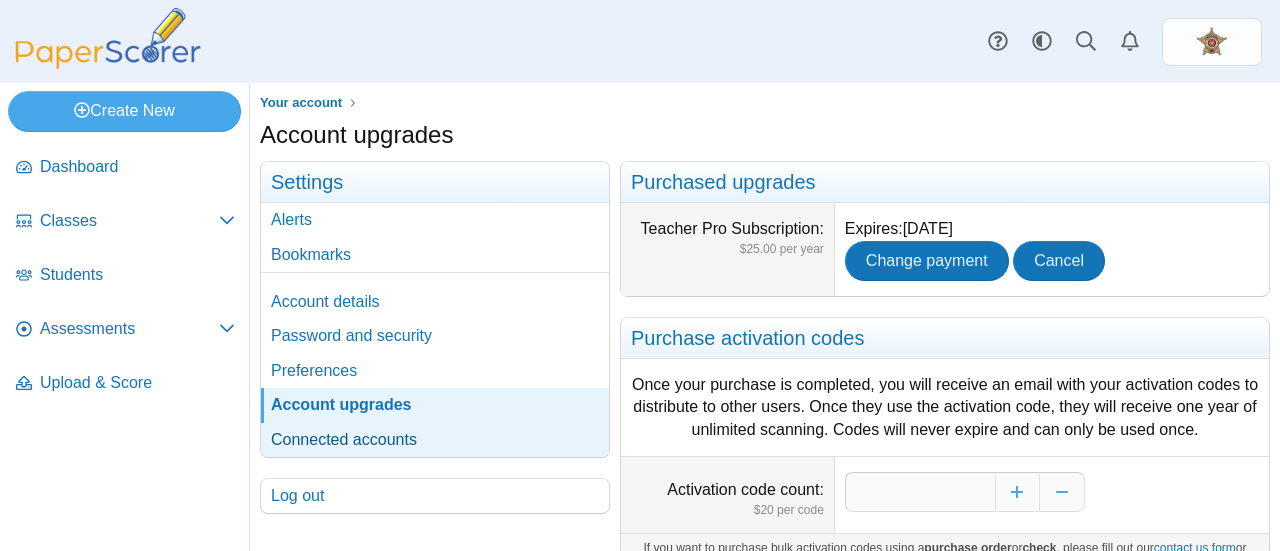 click on "Connected accounts" at bounding box center [435, 440] 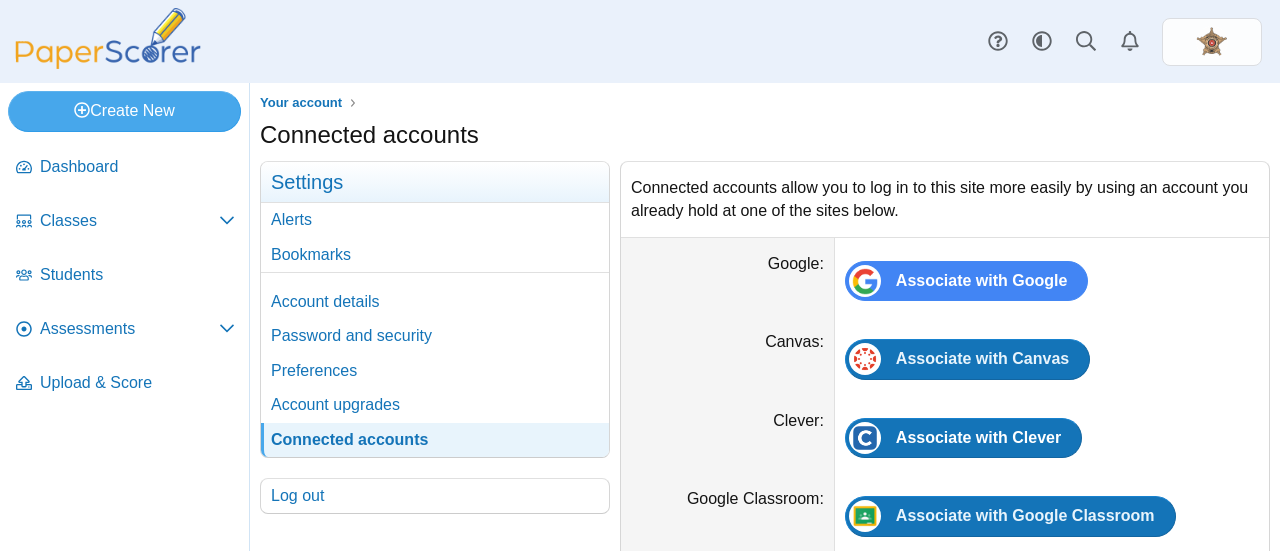 scroll, scrollTop: 0, scrollLeft: 0, axis: both 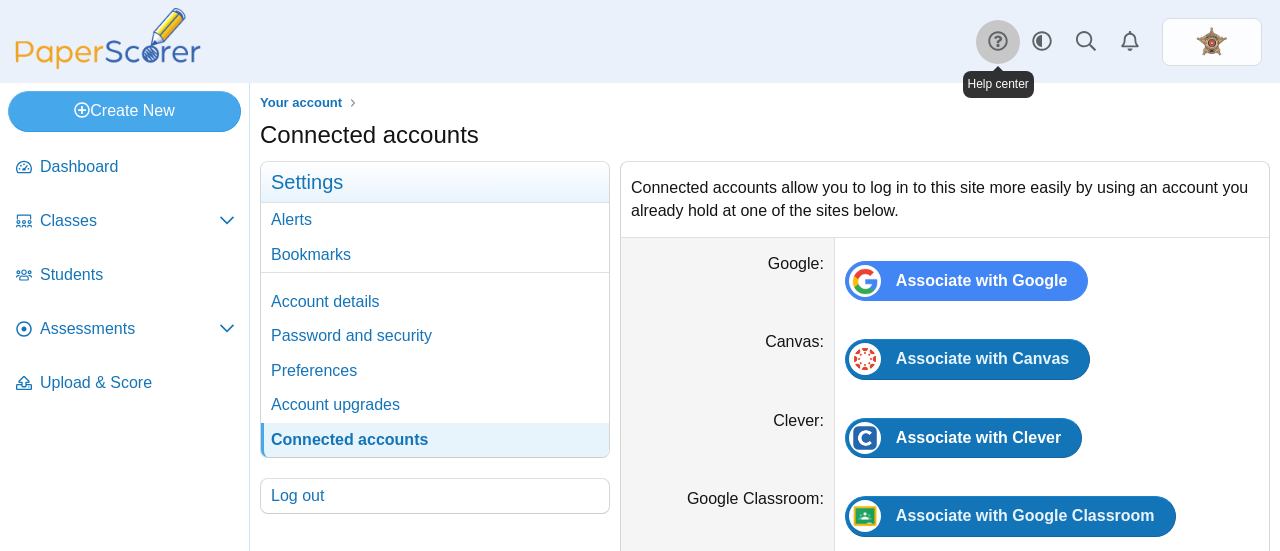 click at bounding box center (998, 42) 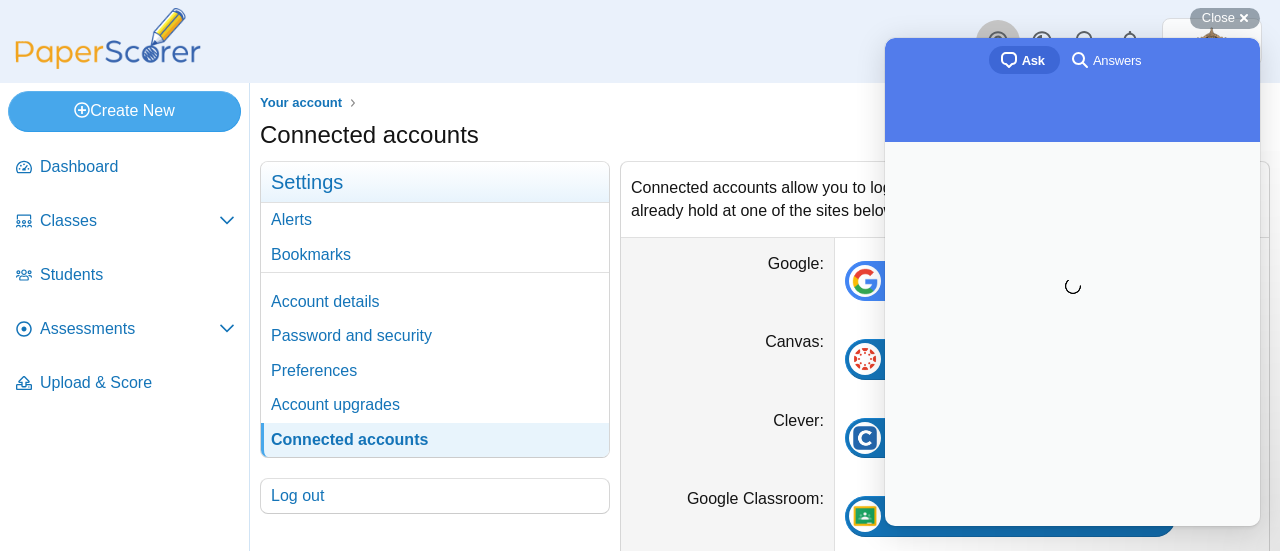 scroll, scrollTop: 0, scrollLeft: 0, axis: both 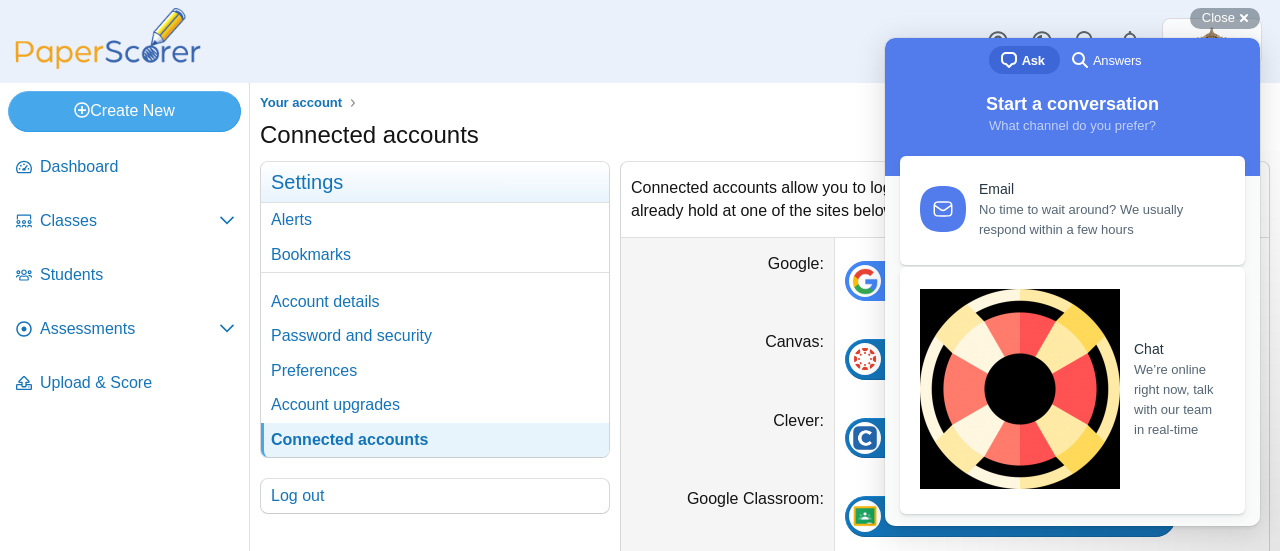 click on "We’re online right now, talk with our team in real-time" at bounding box center [1178, 400] 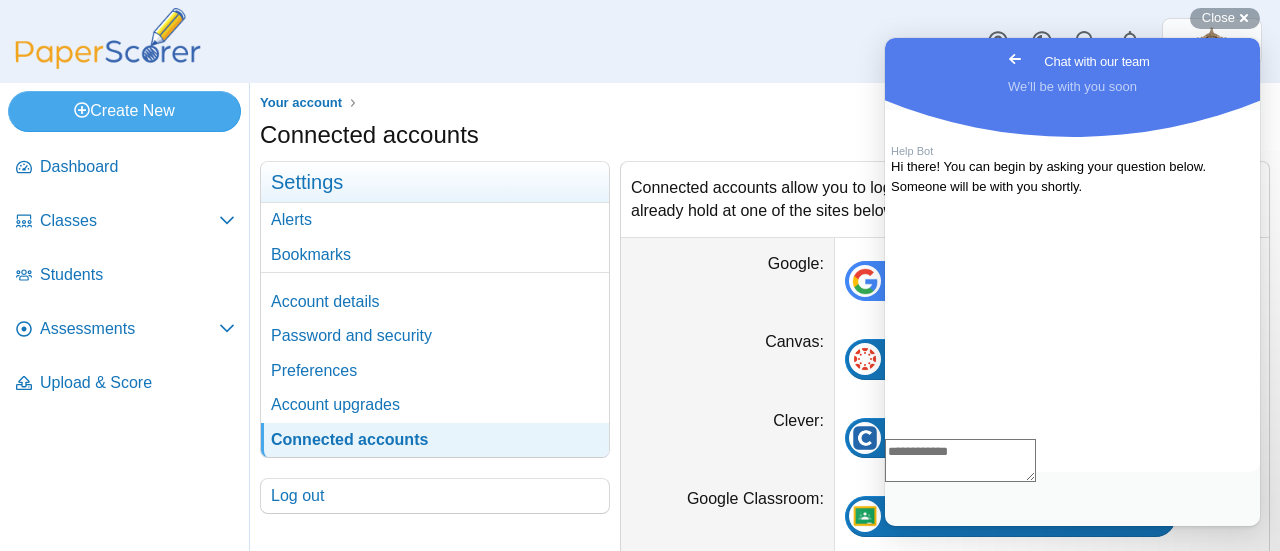 click at bounding box center [960, 460] 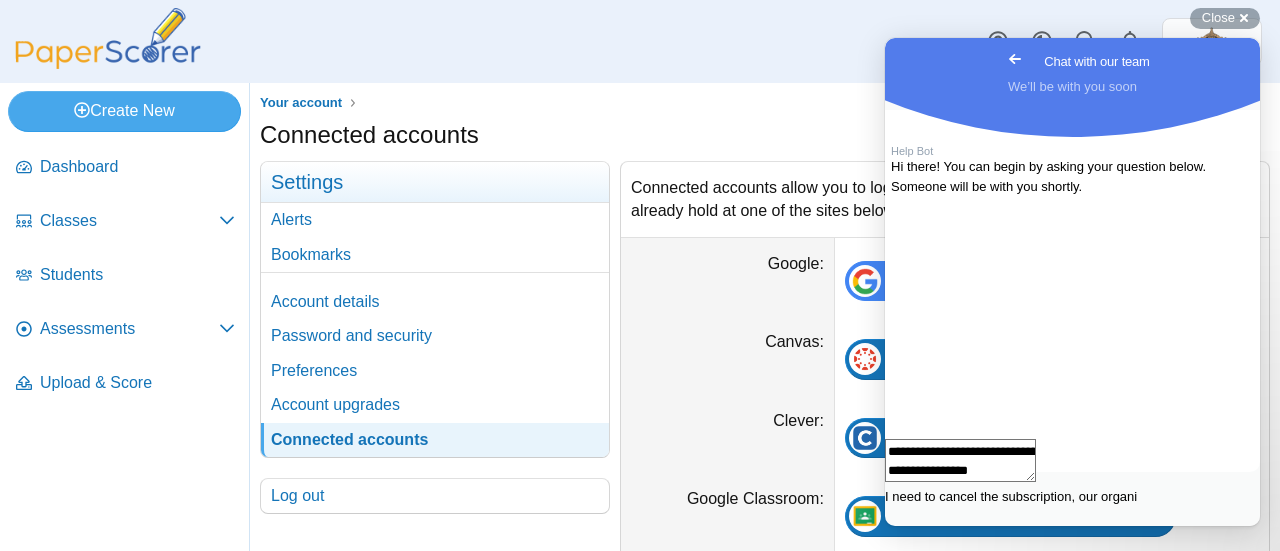 scroll, scrollTop: 4, scrollLeft: 0, axis: vertical 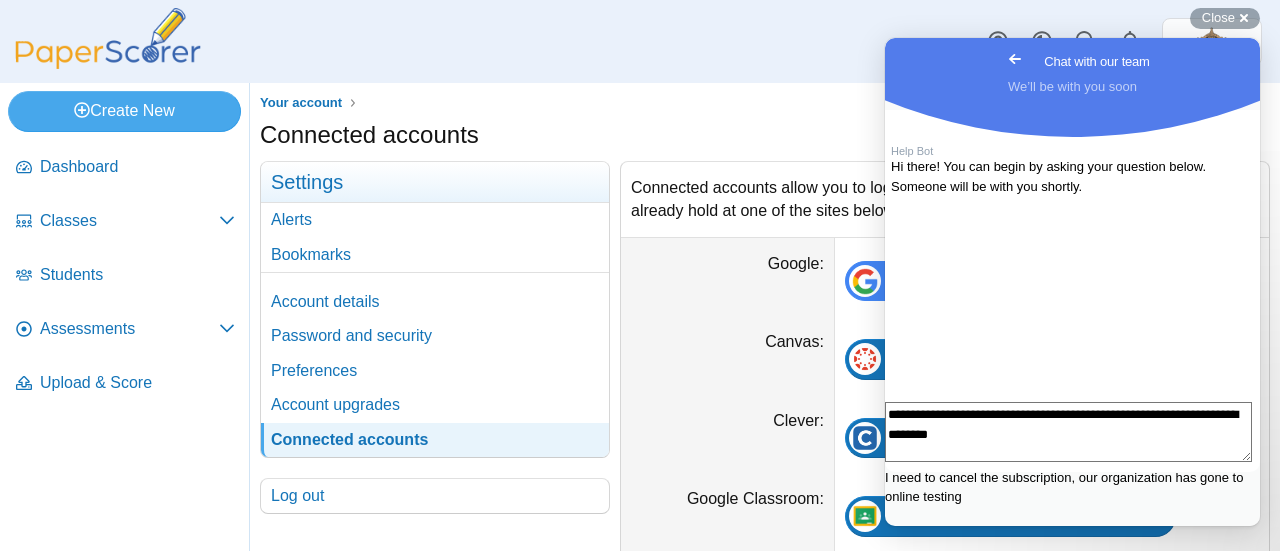 type on "**********" 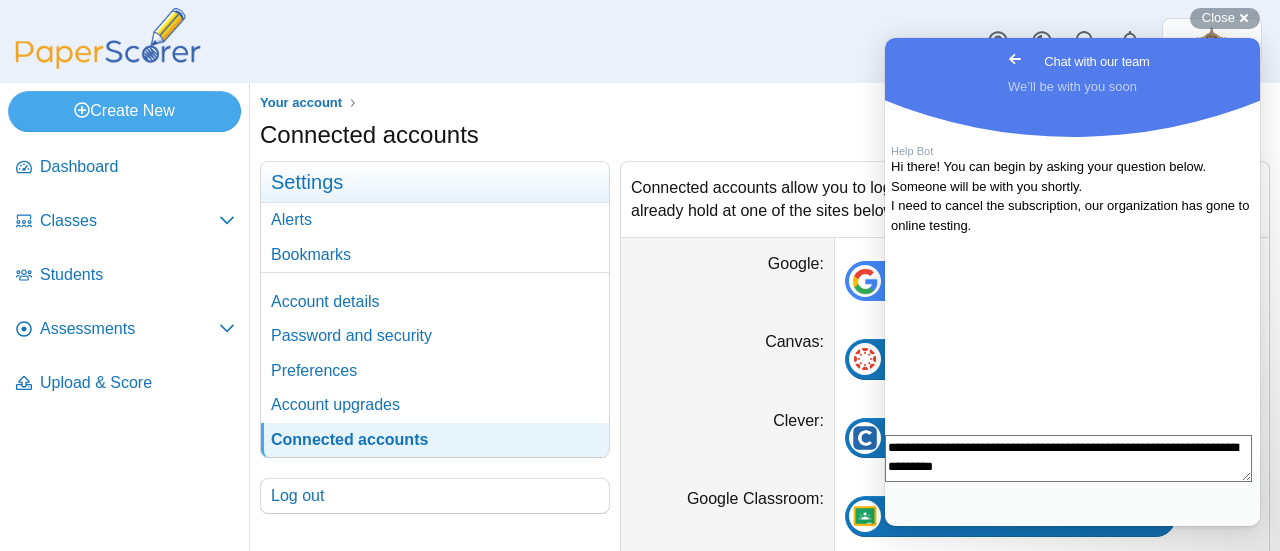 scroll, scrollTop: 0, scrollLeft: 0, axis: both 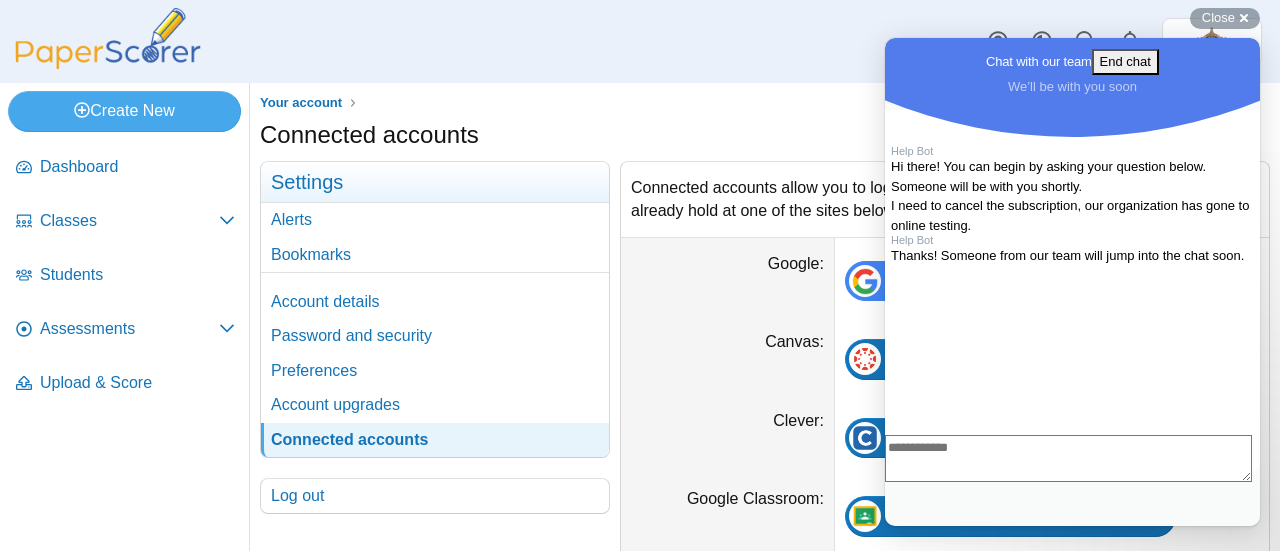 click on "Your account
Connected accounts" at bounding box center (765, 450) 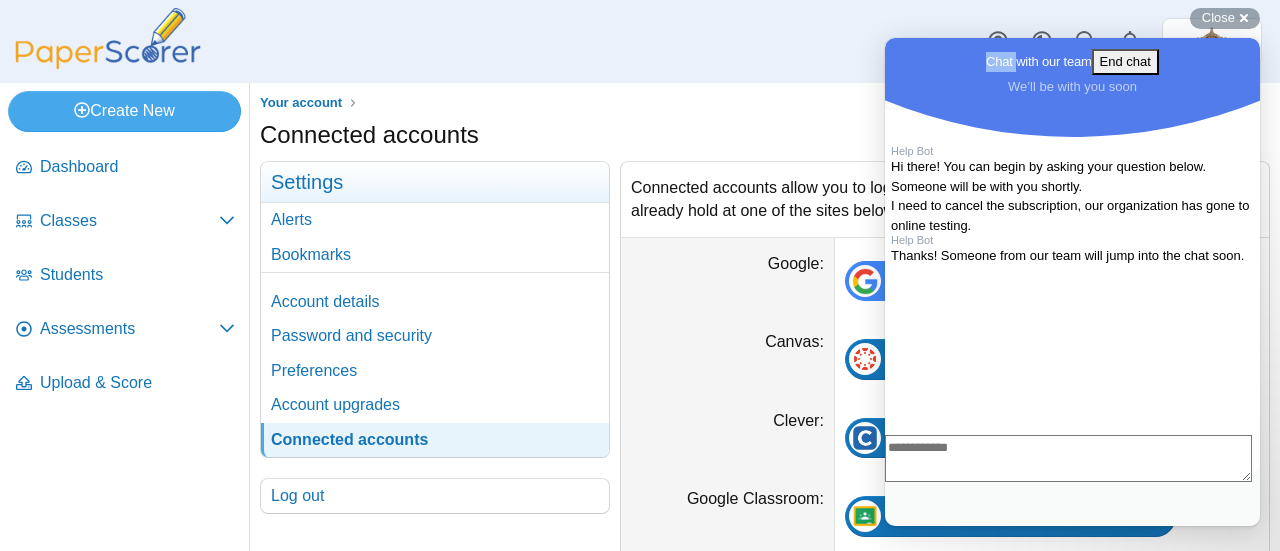 drag, startPoint x: 1046, startPoint y: 66, endPoint x: 978, endPoint y: 63, distance: 68.06615 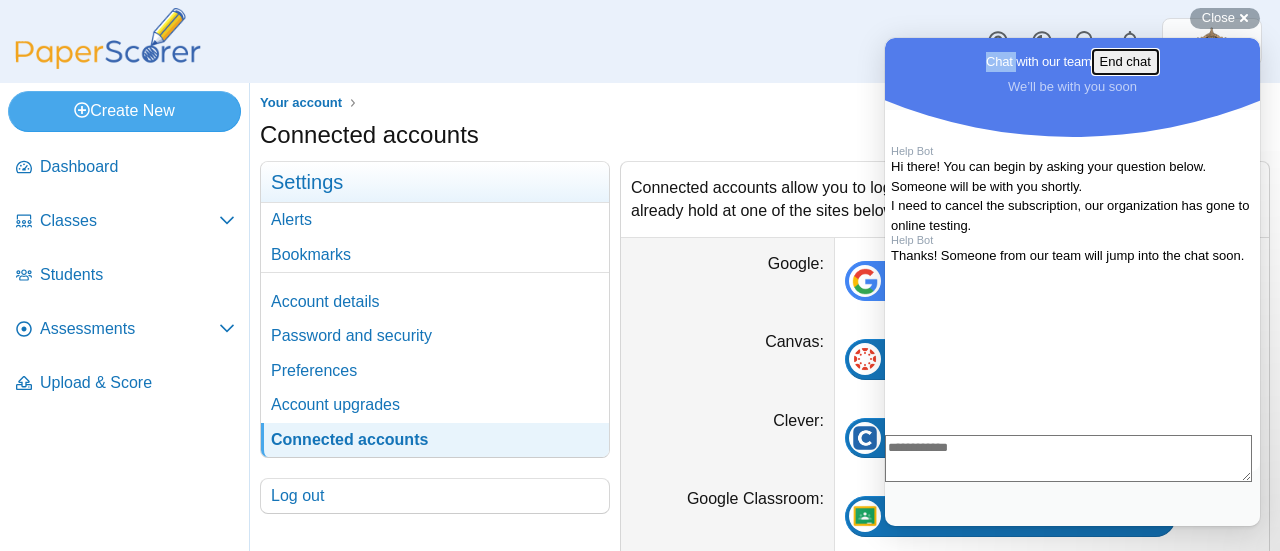 click on "End chat" at bounding box center [1125, 62] 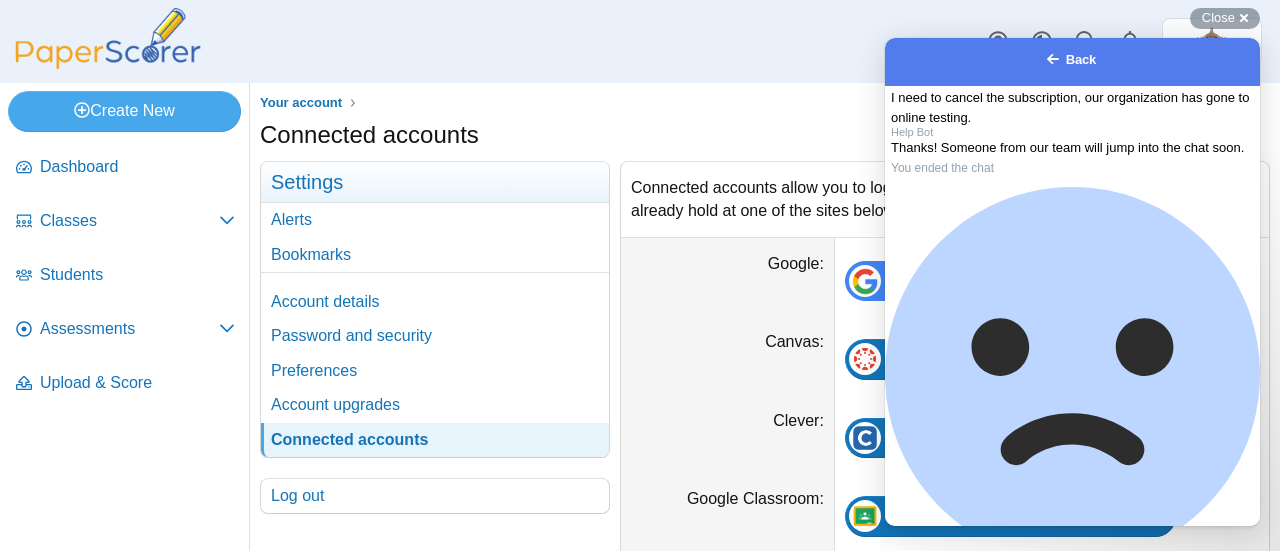 scroll, scrollTop: 253, scrollLeft: 0, axis: vertical 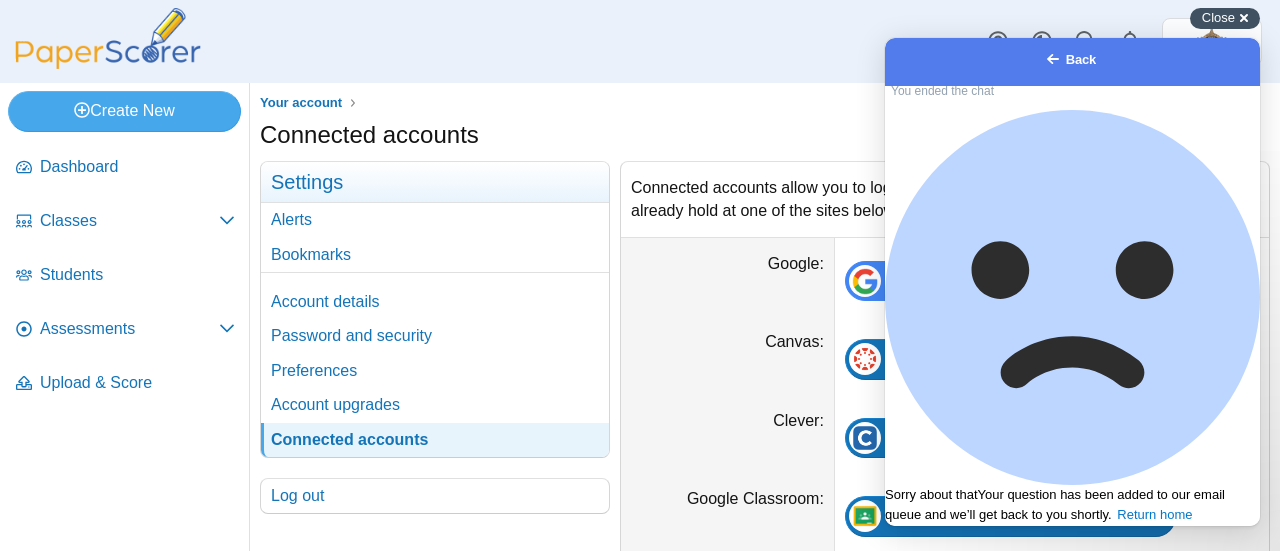 click on "Close" at bounding box center [1218, 17] 